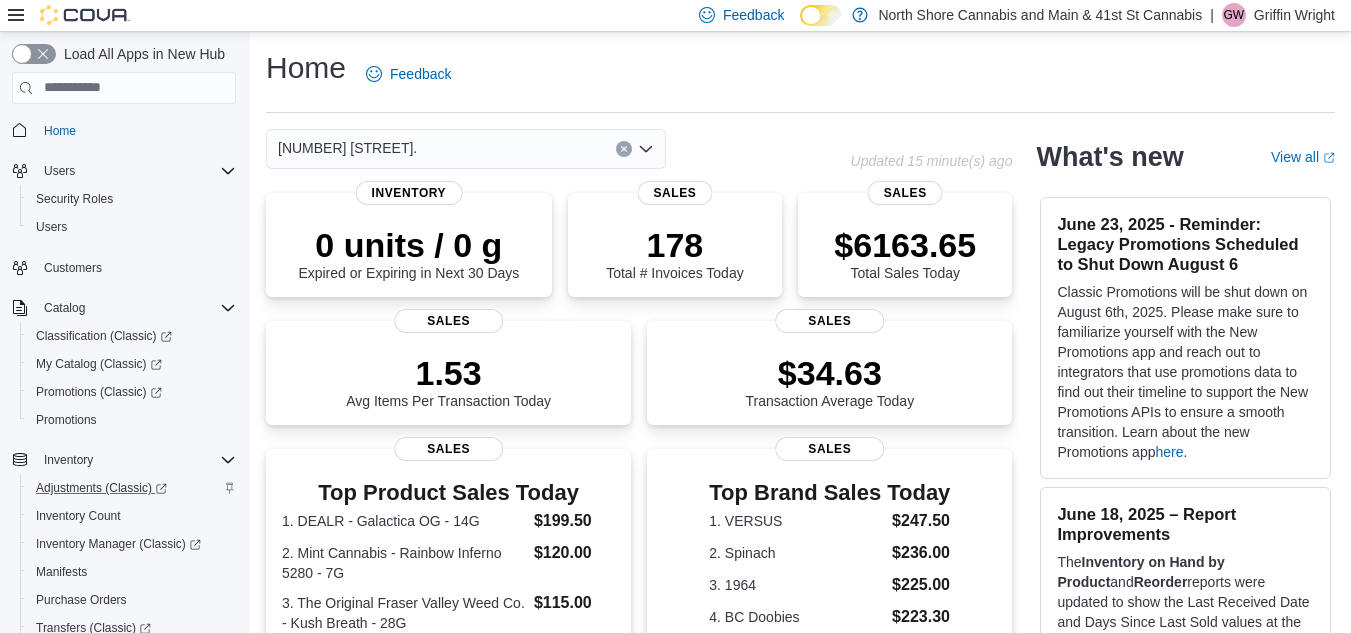 scroll, scrollTop: 100, scrollLeft: 0, axis: vertical 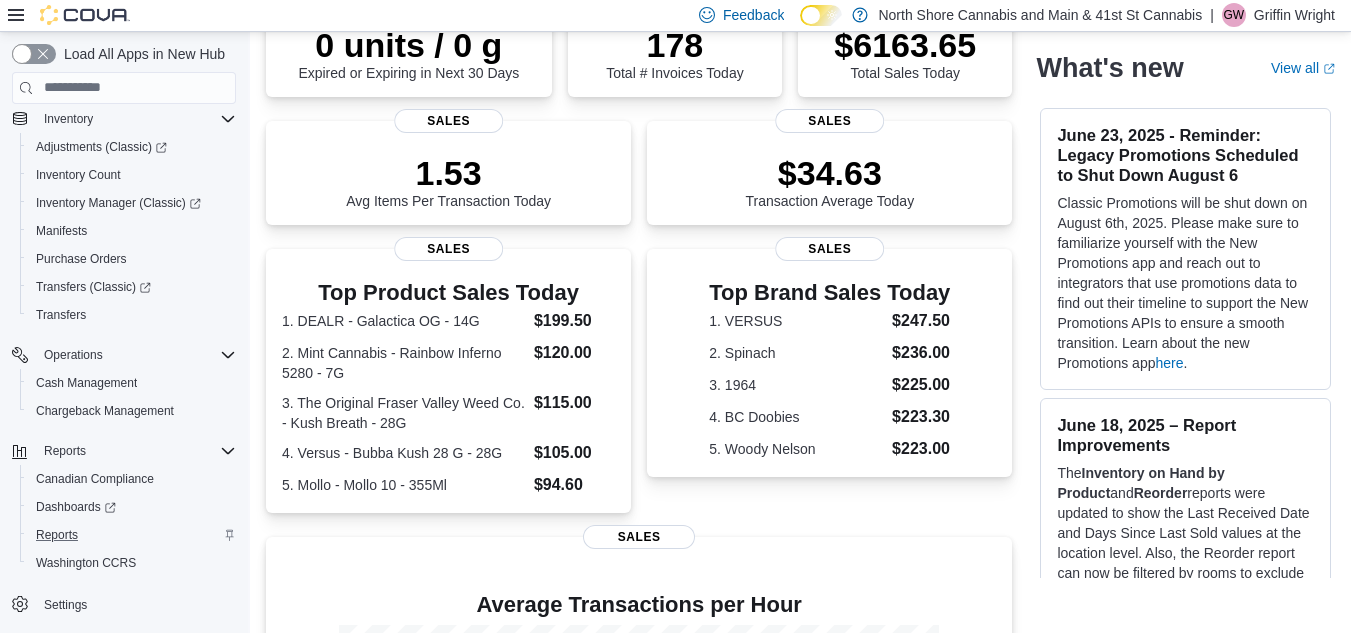 click on "Reports" at bounding box center (132, 535) 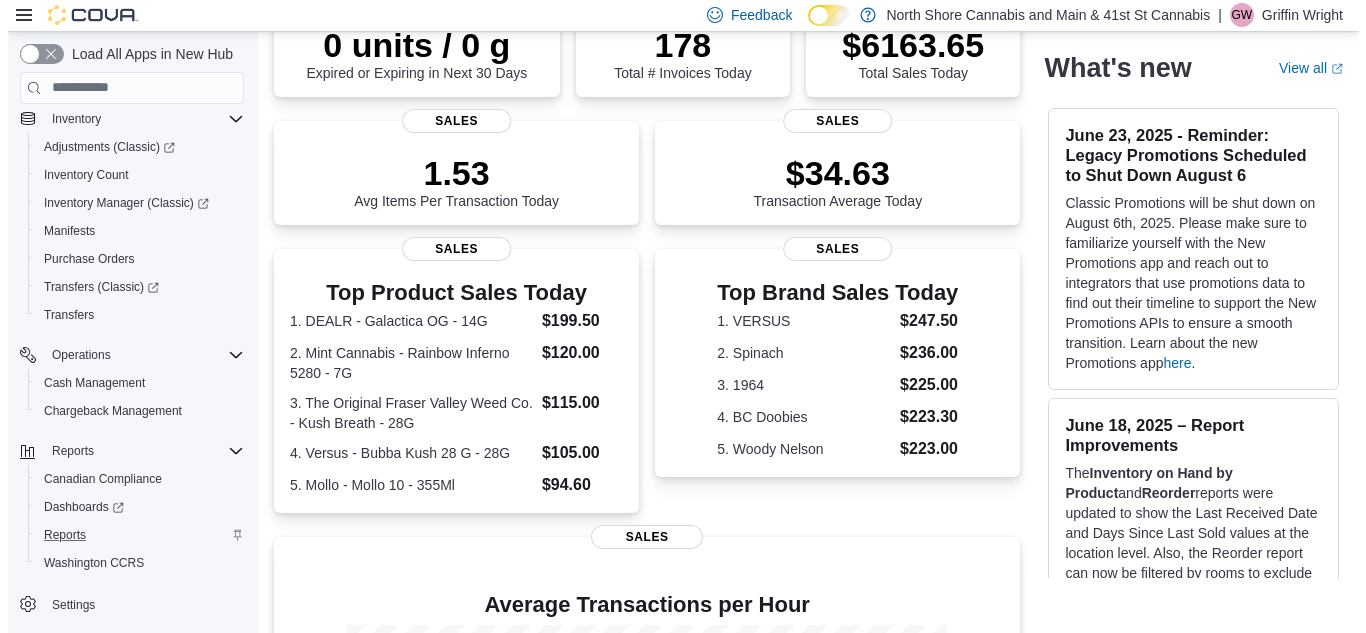 scroll, scrollTop: 0, scrollLeft: 0, axis: both 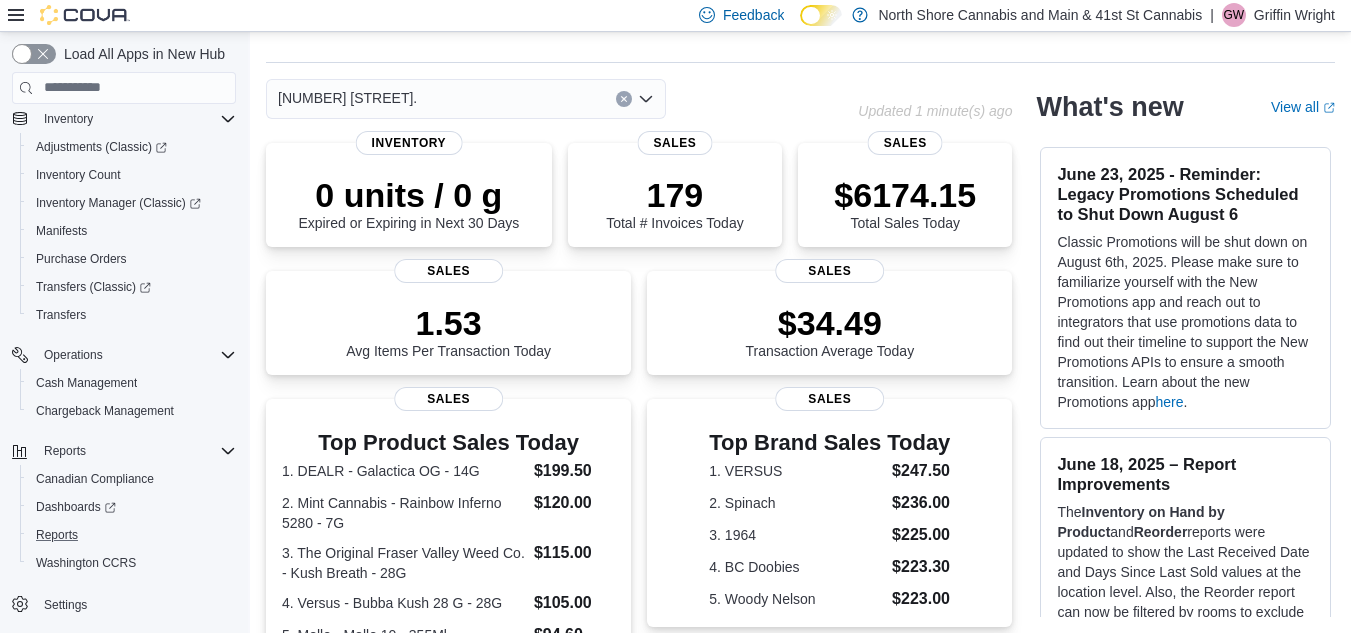 click on "Reports" at bounding box center [132, 535] 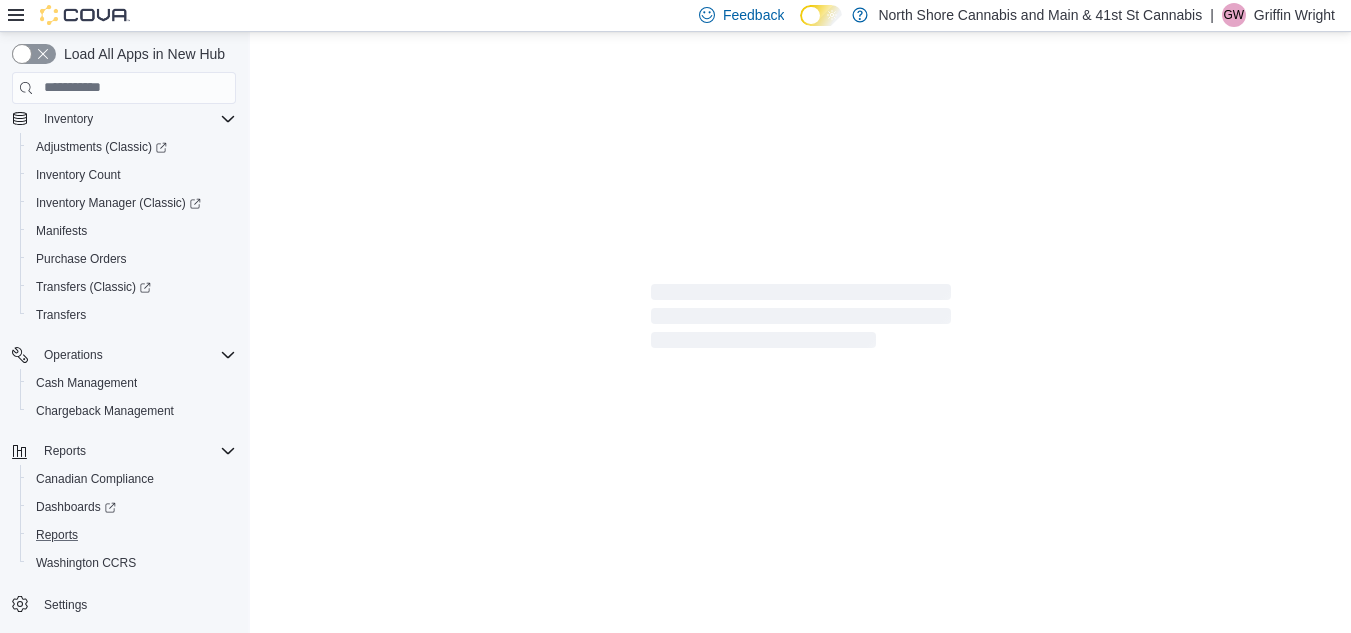 scroll, scrollTop: 0, scrollLeft: 0, axis: both 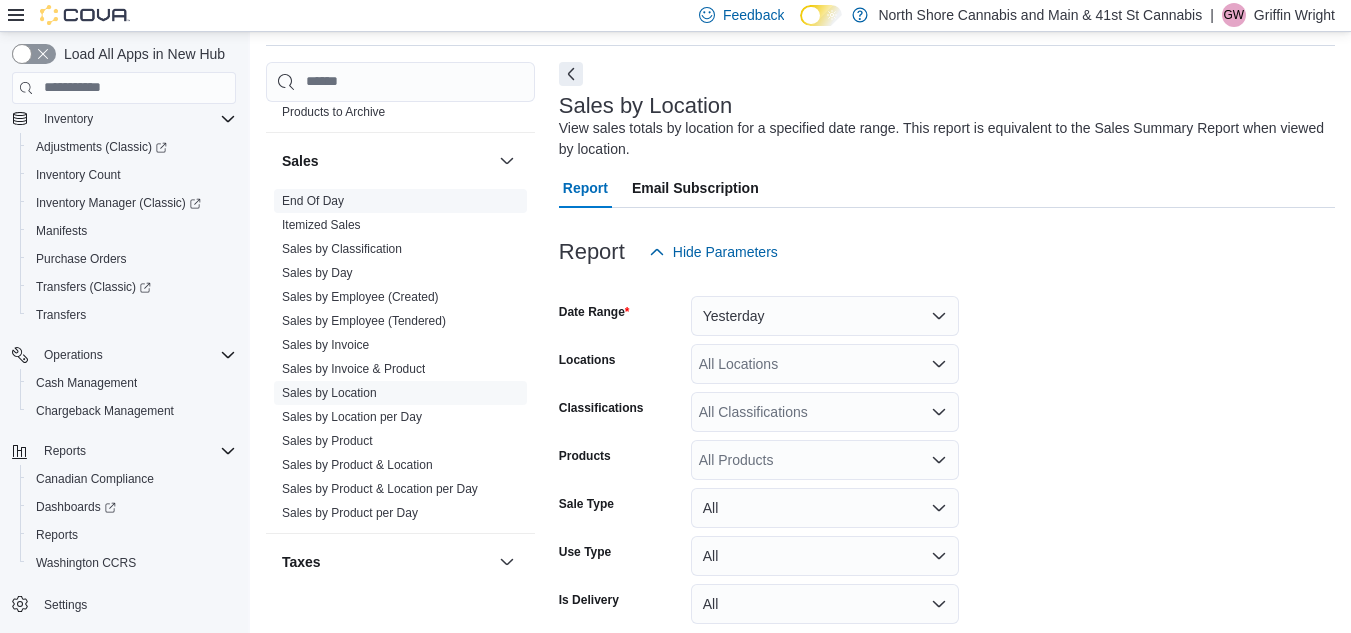 click on "End Of Day" at bounding box center [313, 201] 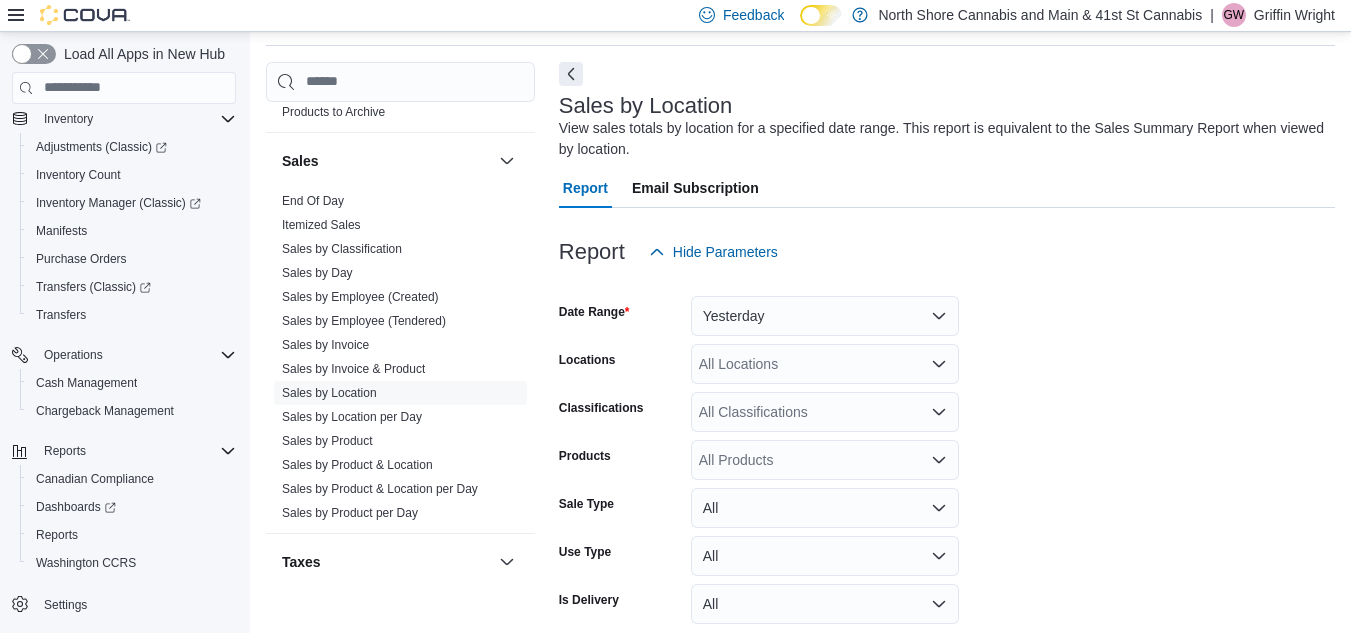 drag, startPoint x: 332, startPoint y: 204, endPoint x: 672, endPoint y: 294, distance: 351.7101 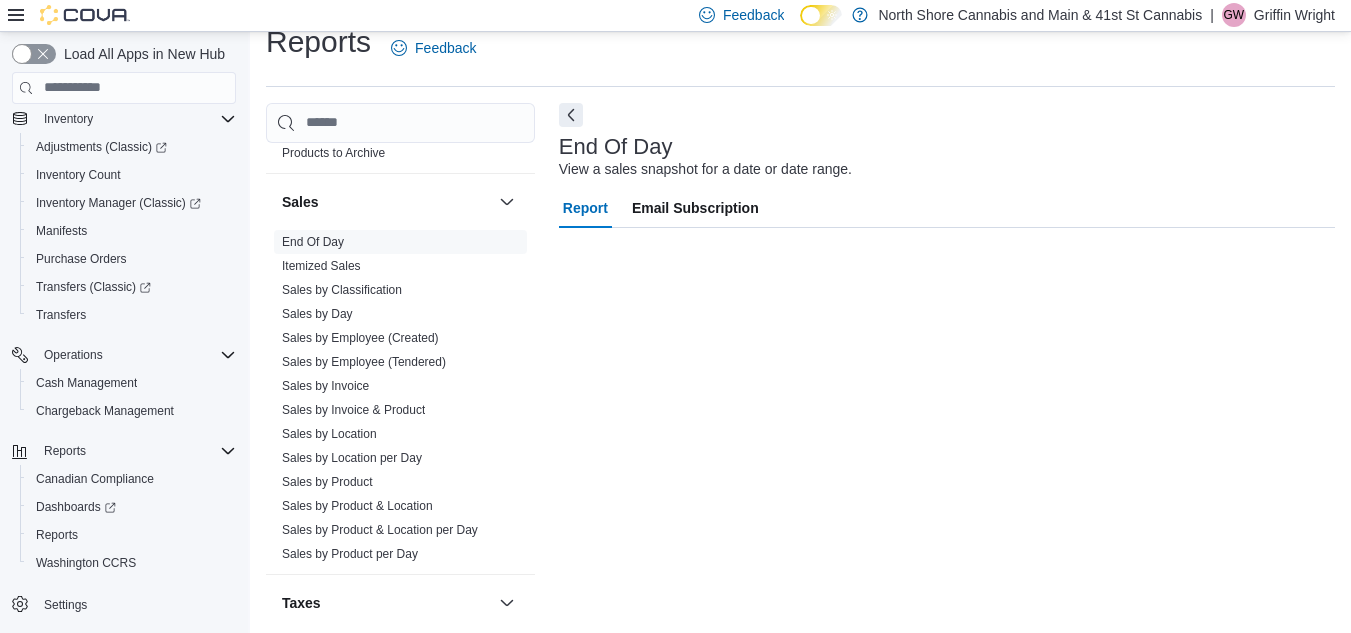scroll, scrollTop: 26, scrollLeft: 0, axis: vertical 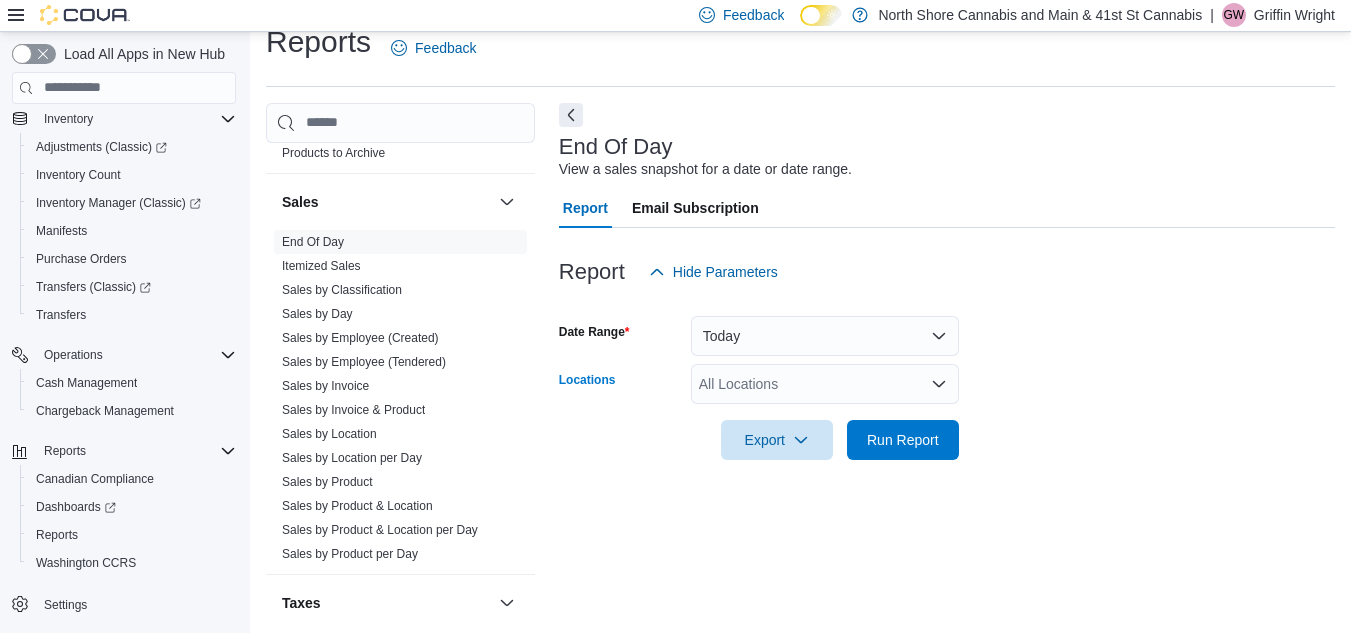 click on "All Locations" at bounding box center [825, 384] 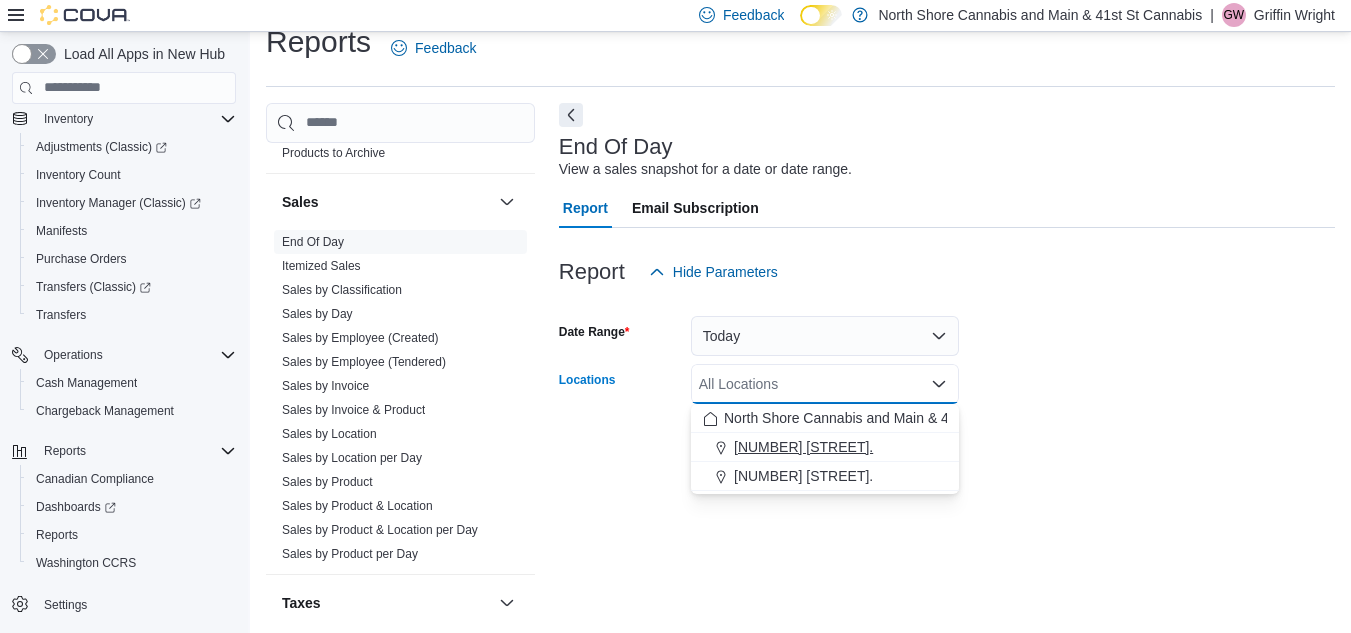 click on "[NUMBER] [STREET]." at bounding box center [825, 447] 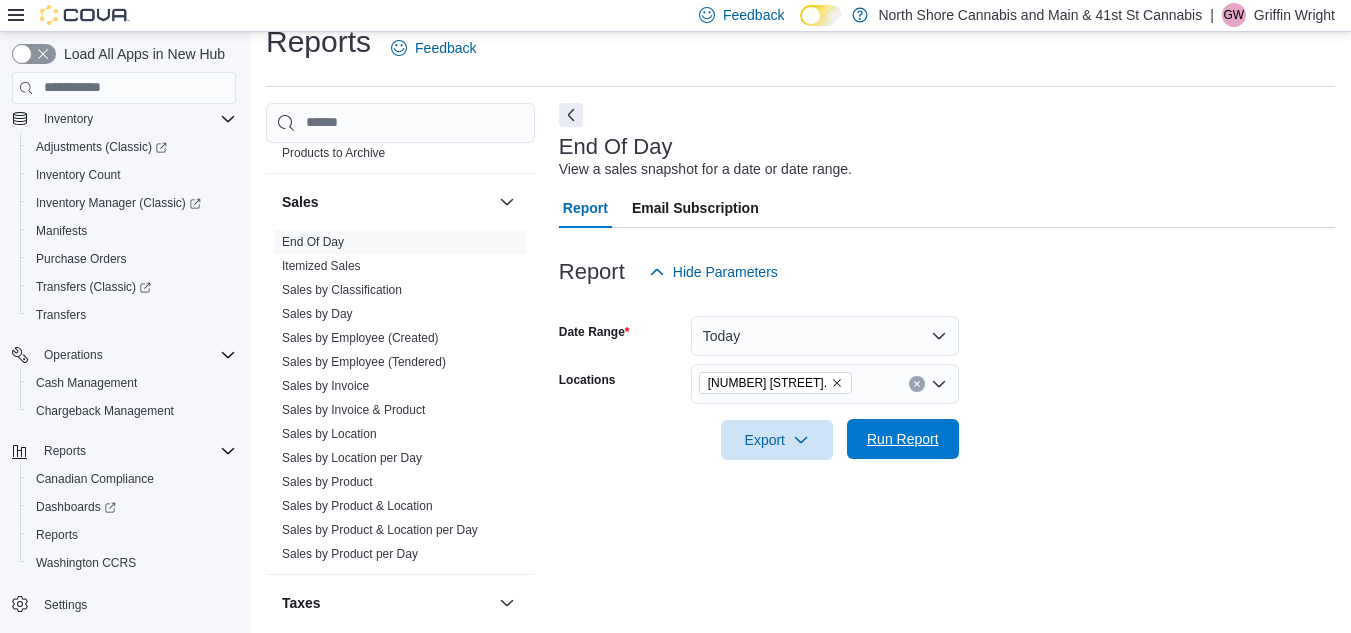 drag, startPoint x: 1086, startPoint y: 460, endPoint x: 956, endPoint y: 450, distance: 130.38405 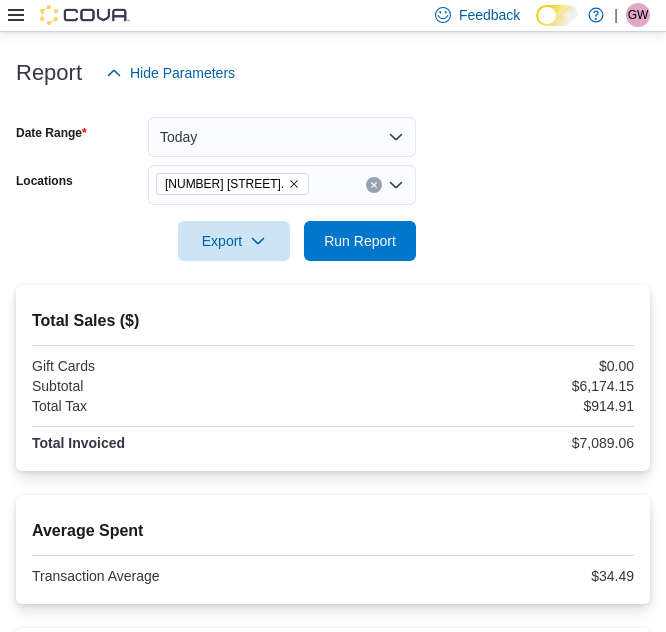 scroll, scrollTop: 325, scrollLeft: 0, axis: vertical 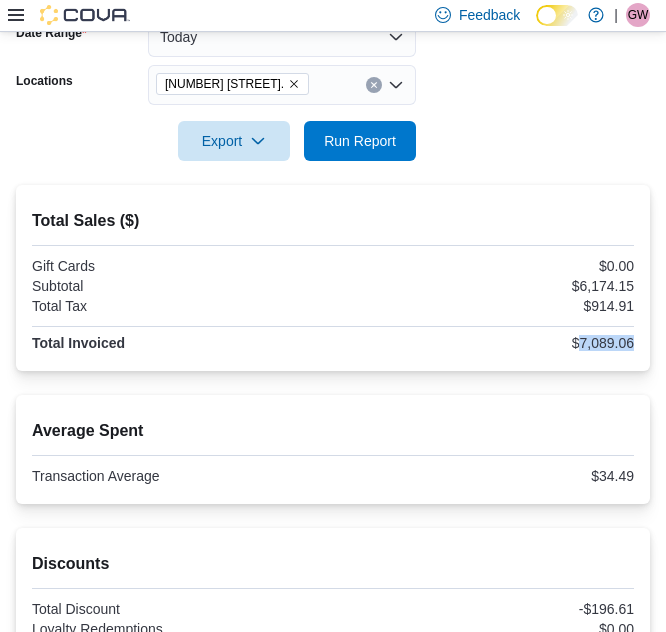 drag, startPoint x: 606, startPoint y: 346, endPoint x: 661, endPoint y: 340, distance: 55.326305 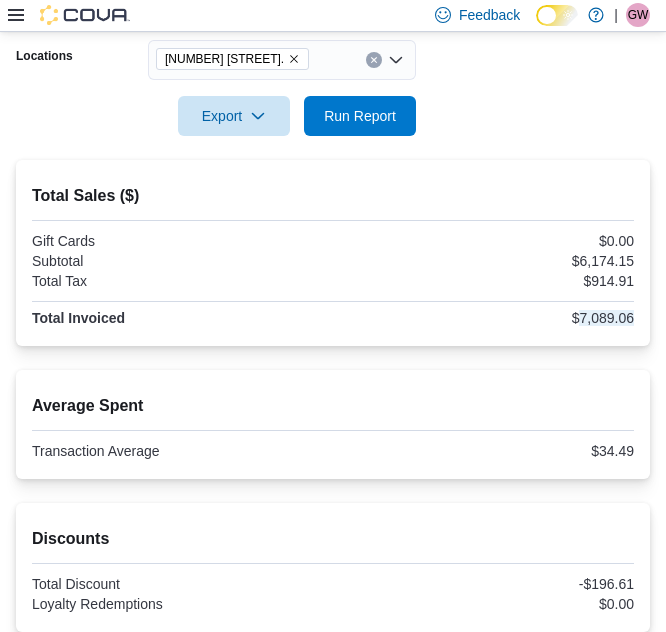 scroll, scrollTop: 525, scrollLeft: 0, axis: vertical 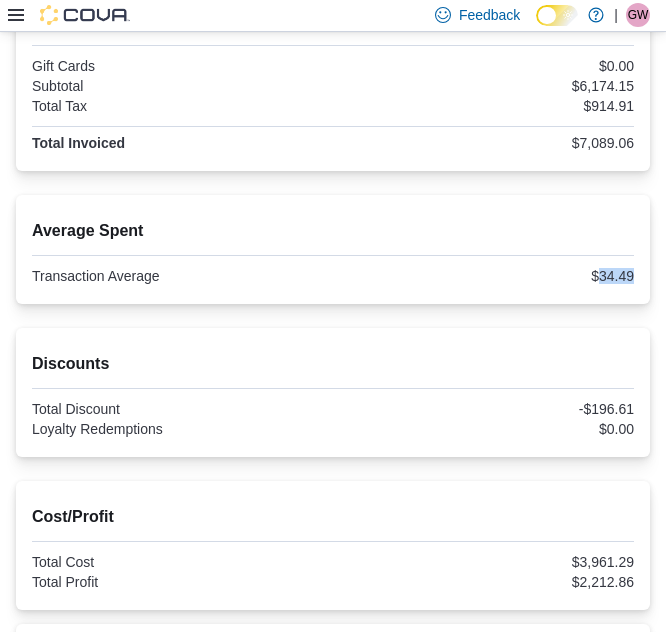 drag, startPoint x: 612, startPoint y: 271, endPoint x: 649, endPoint y: 281, distance: 38.327538 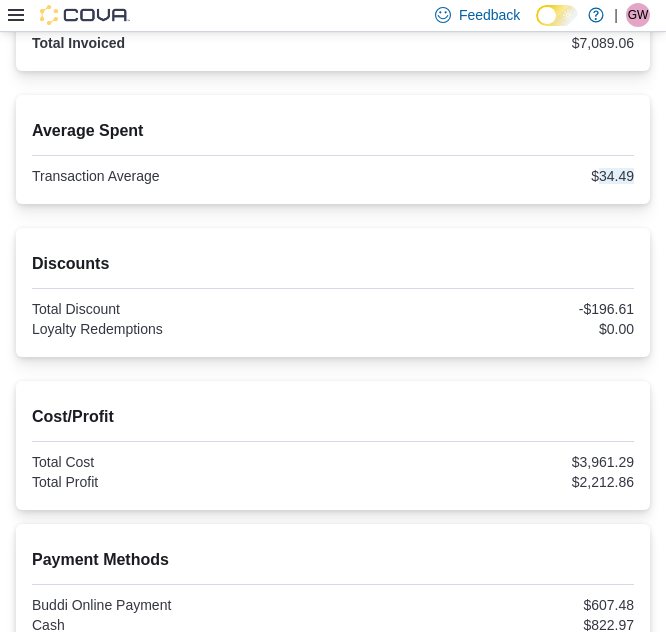 scroll, scrollTop: 552, scrollLeft: 0, axis: vertical 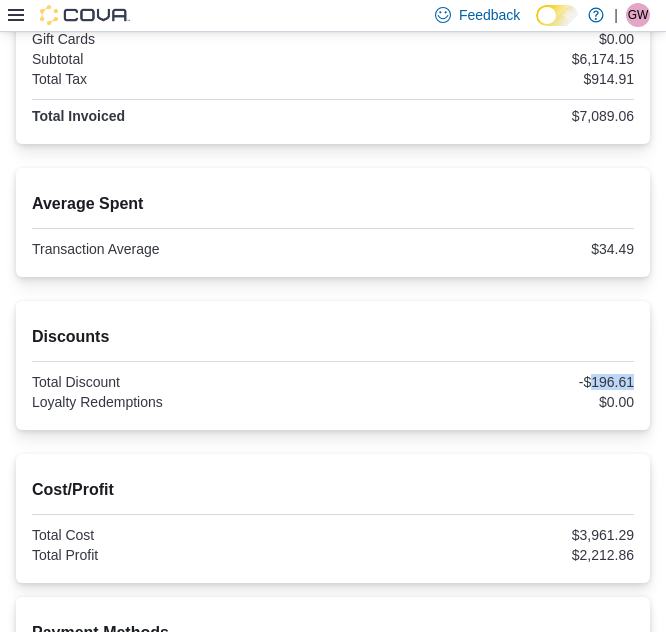drag, startPoint x: 605, startPoint y: 385, endPoint x: 649, endPoint y: 378, distance: 44.553337 